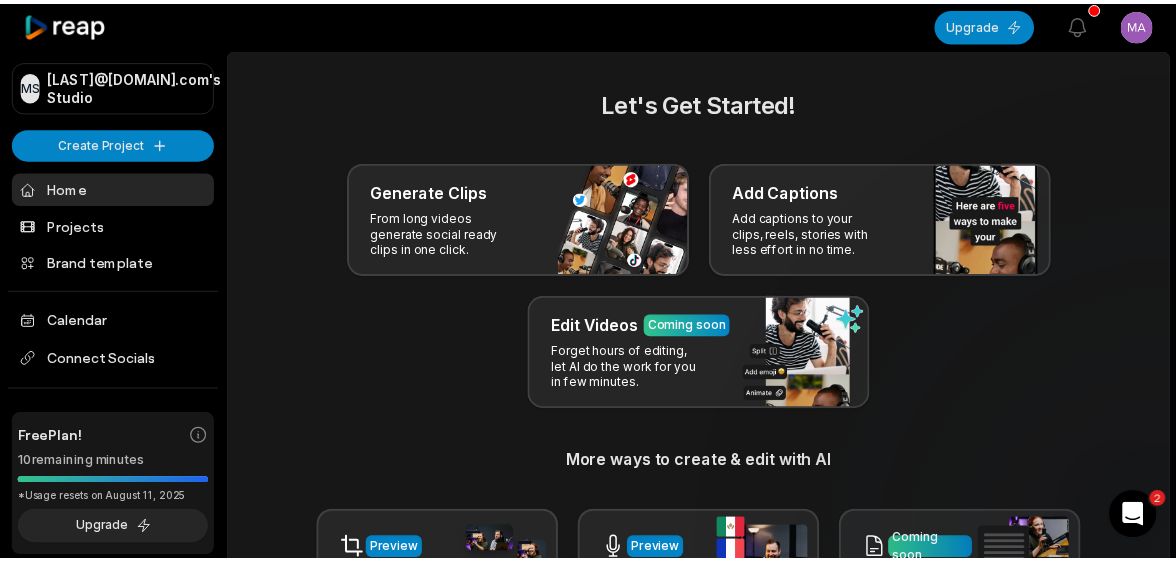 scroll, scrollTop: 0, scrollLeft: 0, axis: both 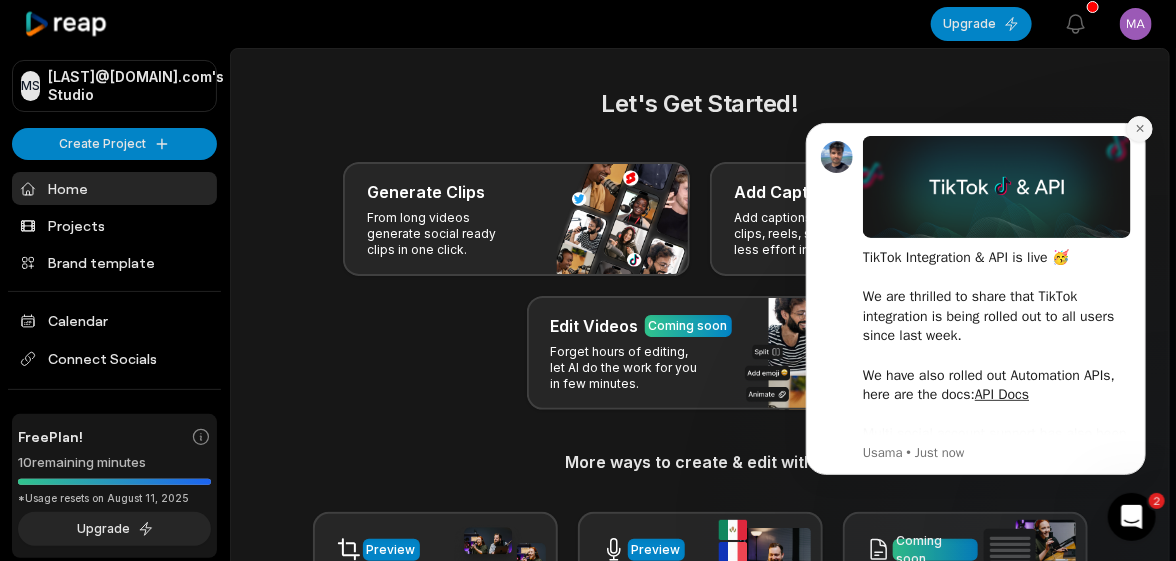 click 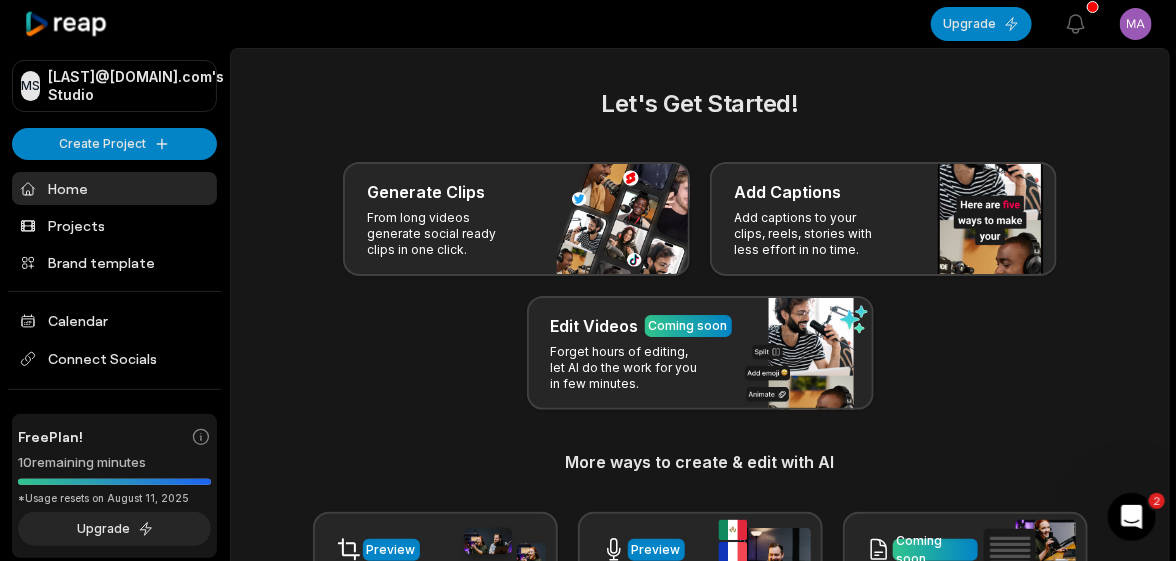 click at bounding box center [580, 24] 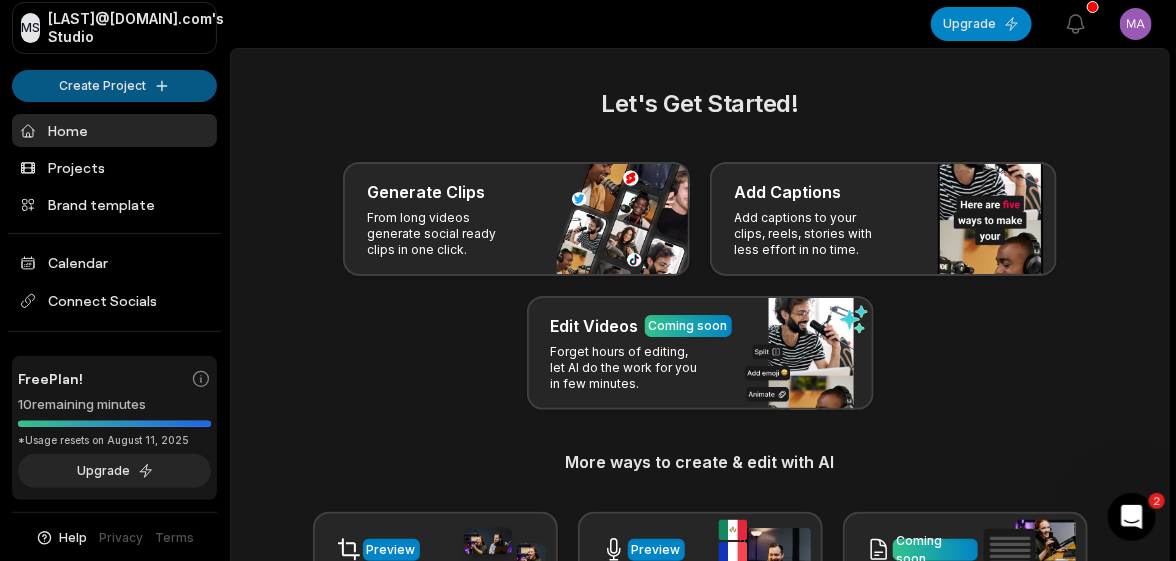 click on "[FIRST] [LAST]@[DOMAIN].com's Studio Create Project Home Projects Brand template Calendar Connect Socials Free Plan! 10 remaining minutes *Usage resets on [DATE], [YEAR] Upgrade Help Privacy Terms Open sidebar Upgrade View notifications Open user menu Let's Get Started! Generate Clips From long videos generate social ready clips in one click. Add Captions Add captions to your clips, reels, stories with less effort in no time. Edit Videos Coming soon Forget hours of editing, let AI do the work for you in few minutes. More ways to create & edit with AI Preview Auto Reframe Preview AI Dubbing Coming soon Transcription Coming soon Noise removal Recent Projects View all Made with in [CITY]" at bounding box center (588, 280) 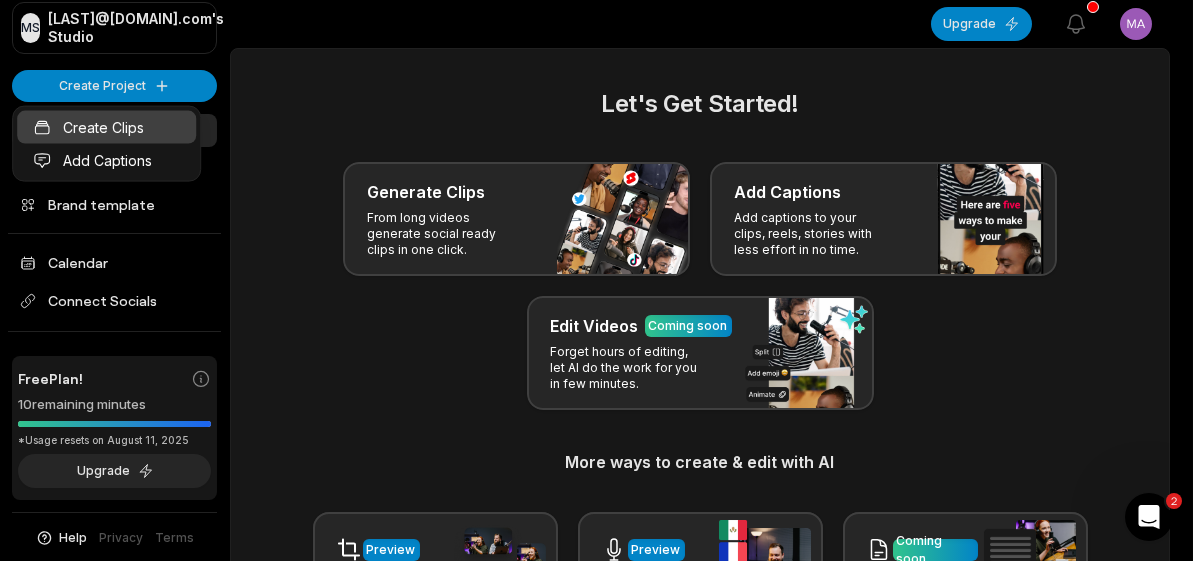 click on "Create Clips" at bounding box center [106, 127] 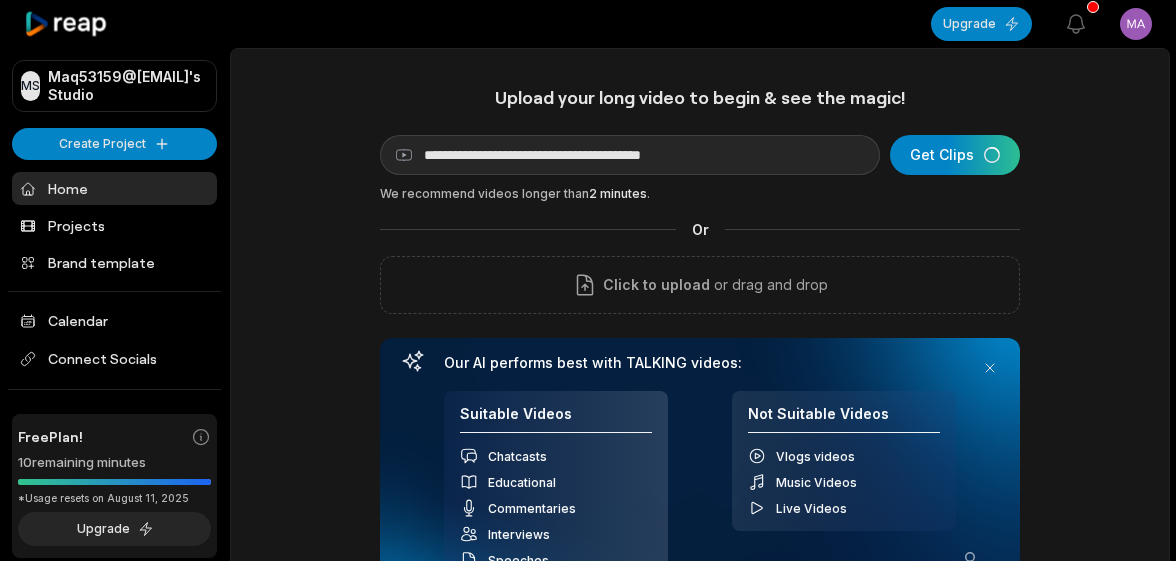 scroll, scrollTop: 0, scrollLeft: 0, axis: both 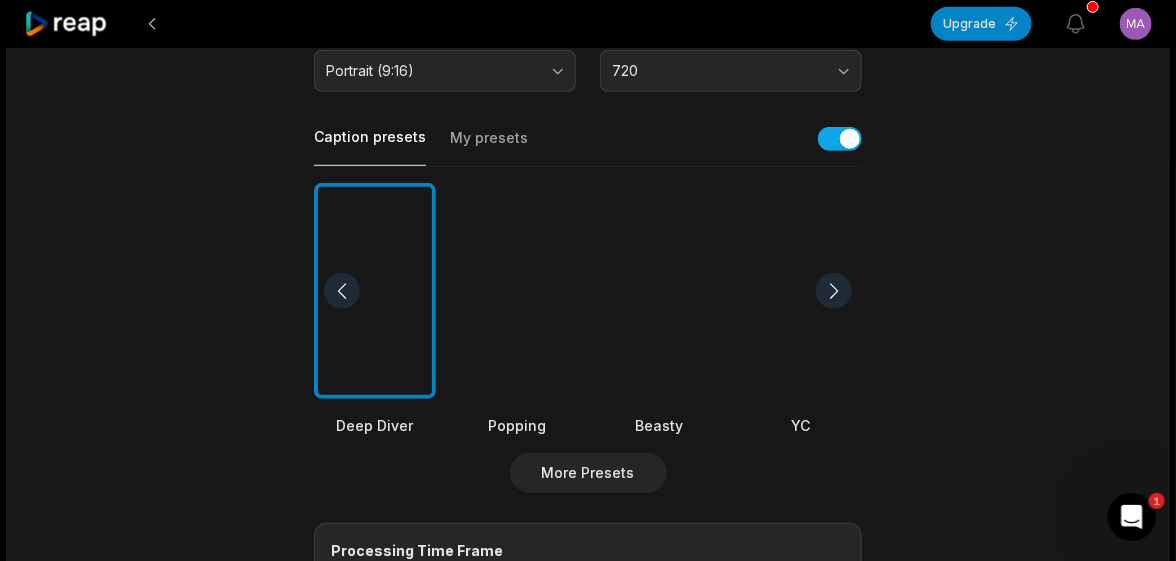 click at bounding box center (834, 291) 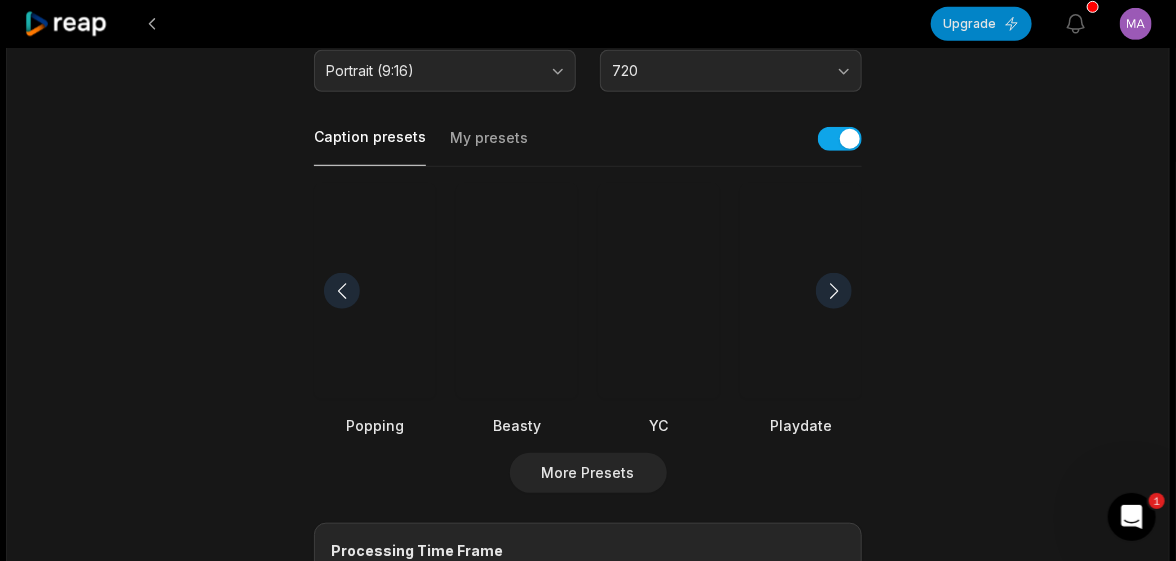 click at bounding box center (659, 291) 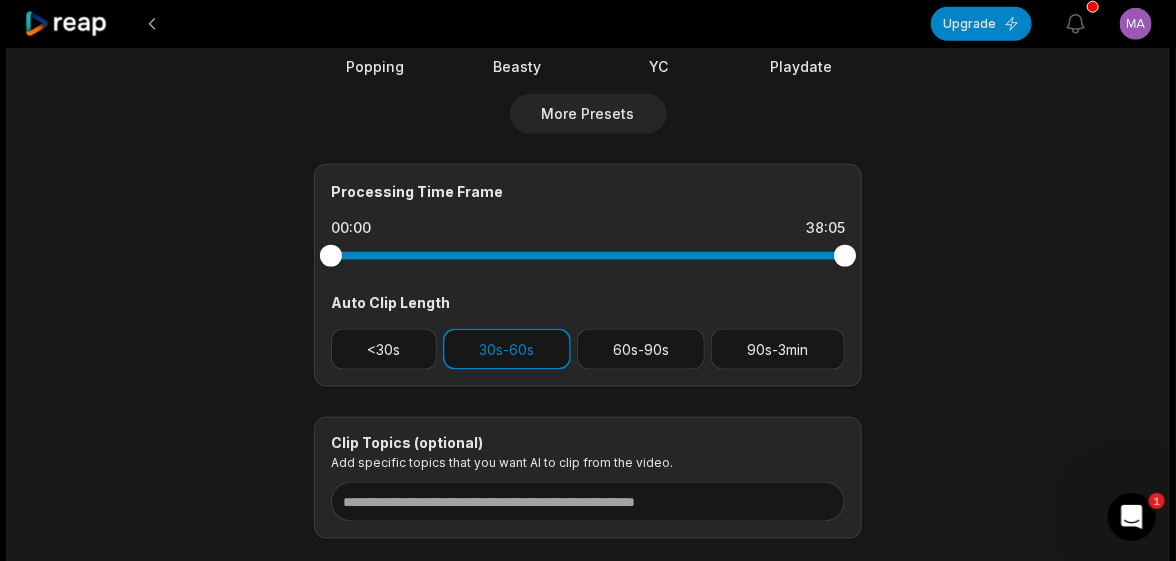scroll, scrollTop: 800, scrollLeft: 0, axis: vertical 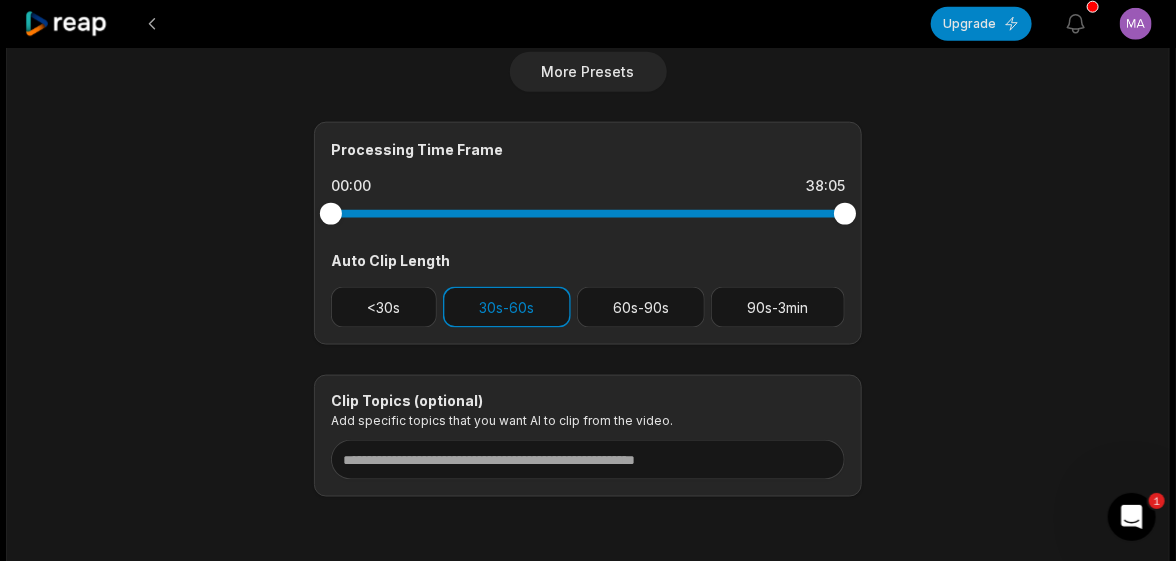 click on "38:05 Di UBER KIREK || EPS 85 Get Clips Select Video Genre Talking Presentation Gaming Language **** Translate to None Orientation Portrait (9:16) Resolution 720 Caption presets My presets Deep Diver Popping Beasty YC Playdate Pet Zen More Presets Processing Time Frame 00:00 38:05 Auto Clip Length <30s 30s-60s 60s-90s 90s-3min Clip Topics (optional) Add specific topics that you want AI to clip from the video." at bounding box center [588, -111] 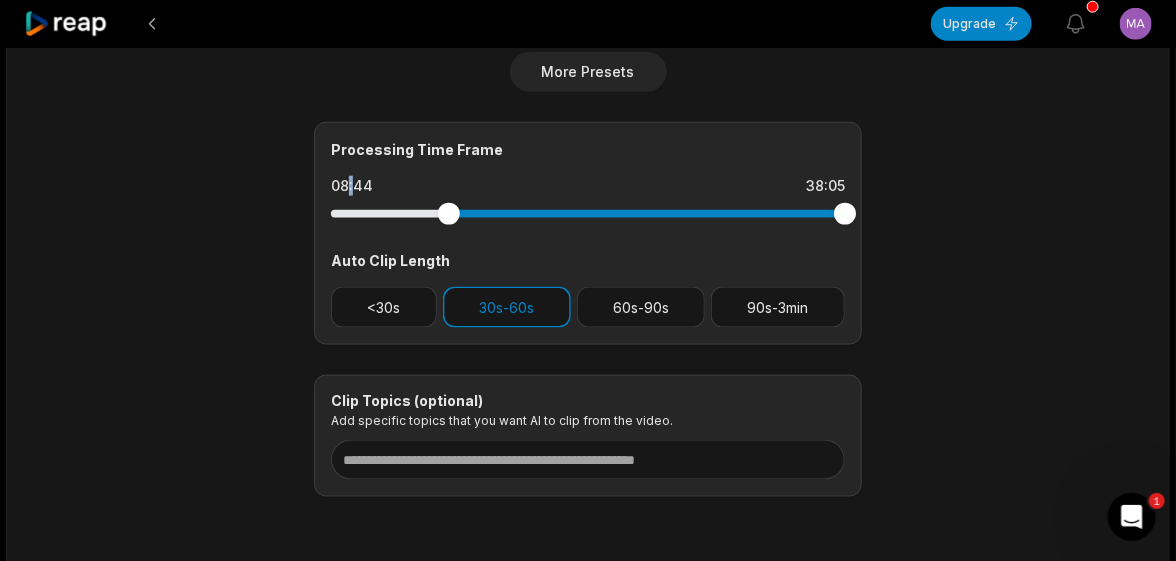 drag, startPoint x: 335, startPoint y: 212, endPoint x: 449, endPoint y: 217, distance: 114.1096 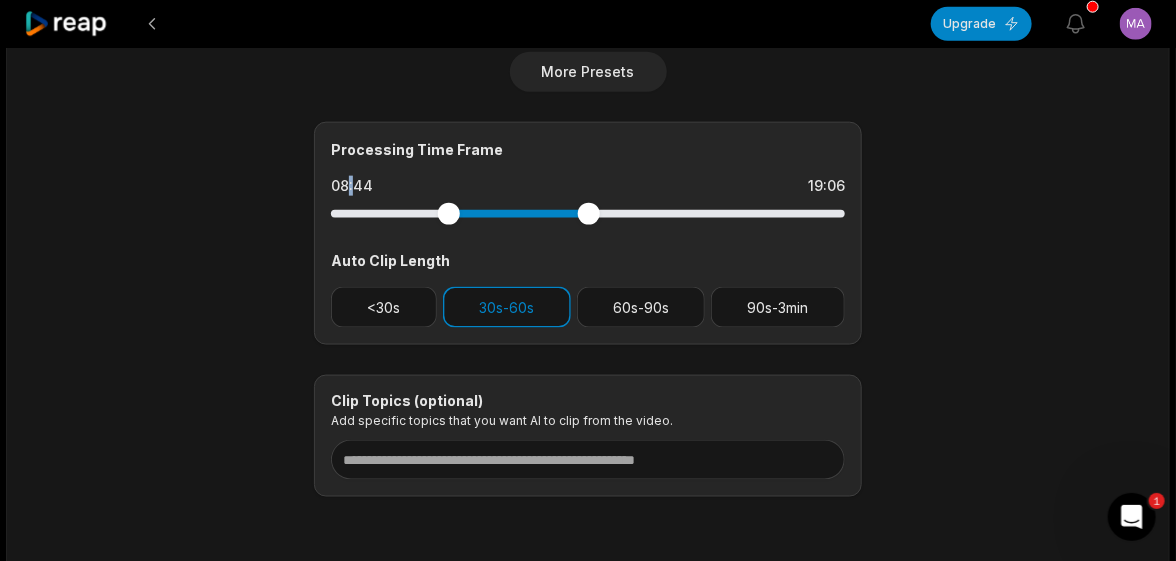 drag, startPoint x: 844, startPoint y: 207, endPoint x: 589, endPoint y: 212, distance: 255.04901 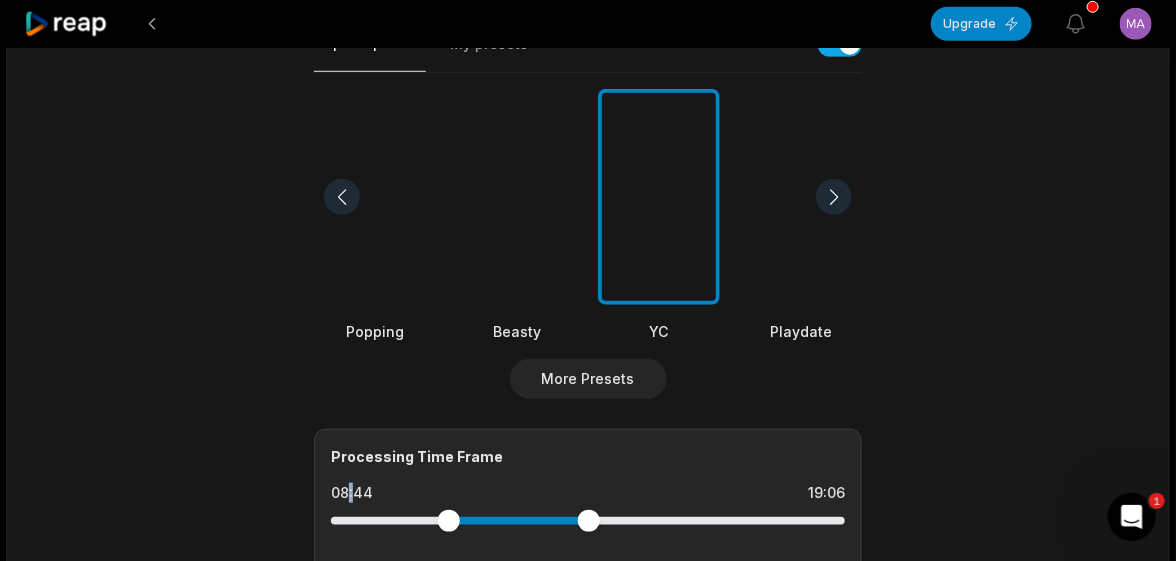 scroll, scrollTop: 479, scrollLeft: 0, axis: vertical 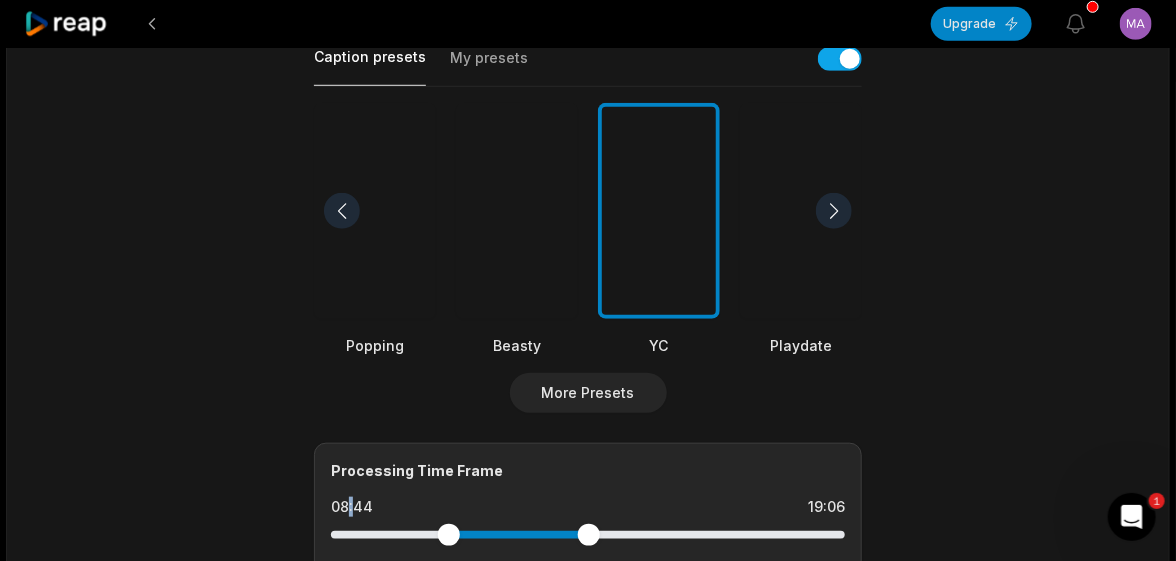 click at bounding box center [659, 211] 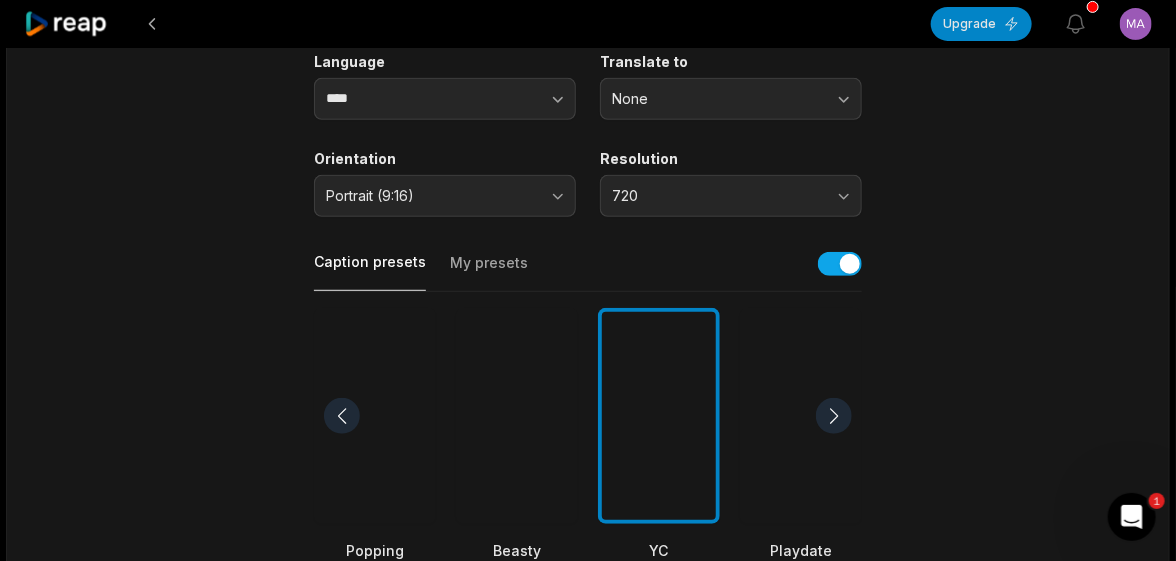scroll, scrollTop: 378, scrollLeft: 0, axis: vertical 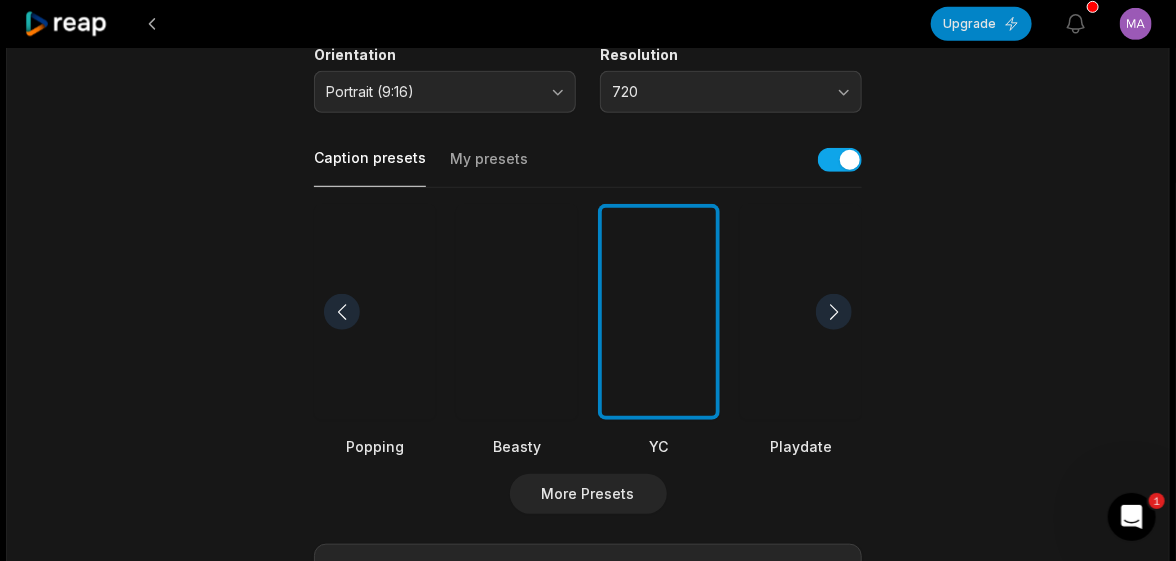 click at bounding box center (517, 312) 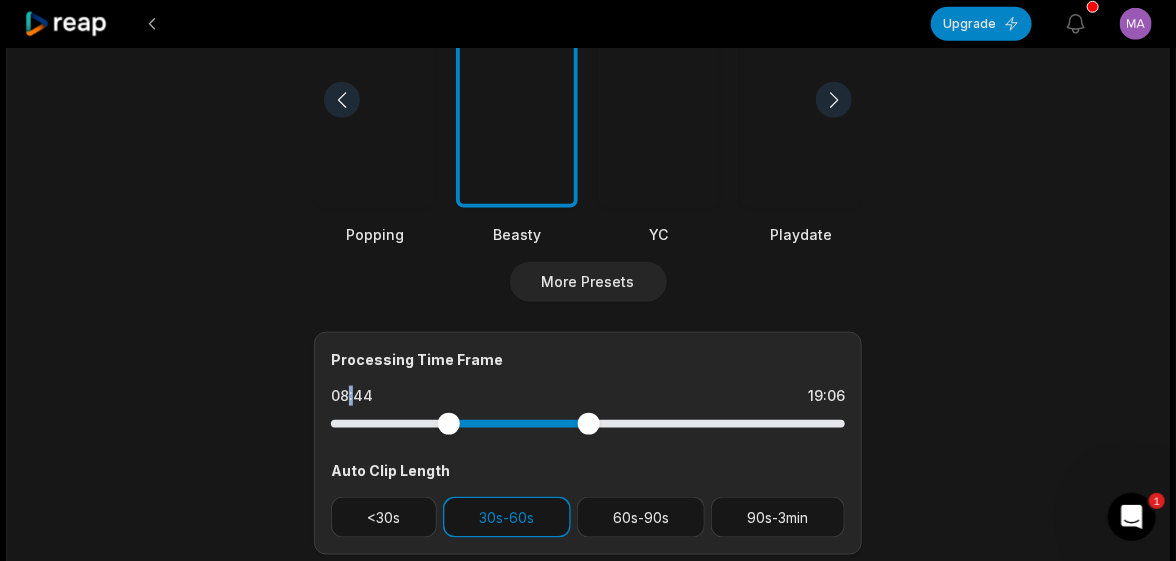 scroll, scrollTop: 578, scrollLeft: 0, axis: vertical 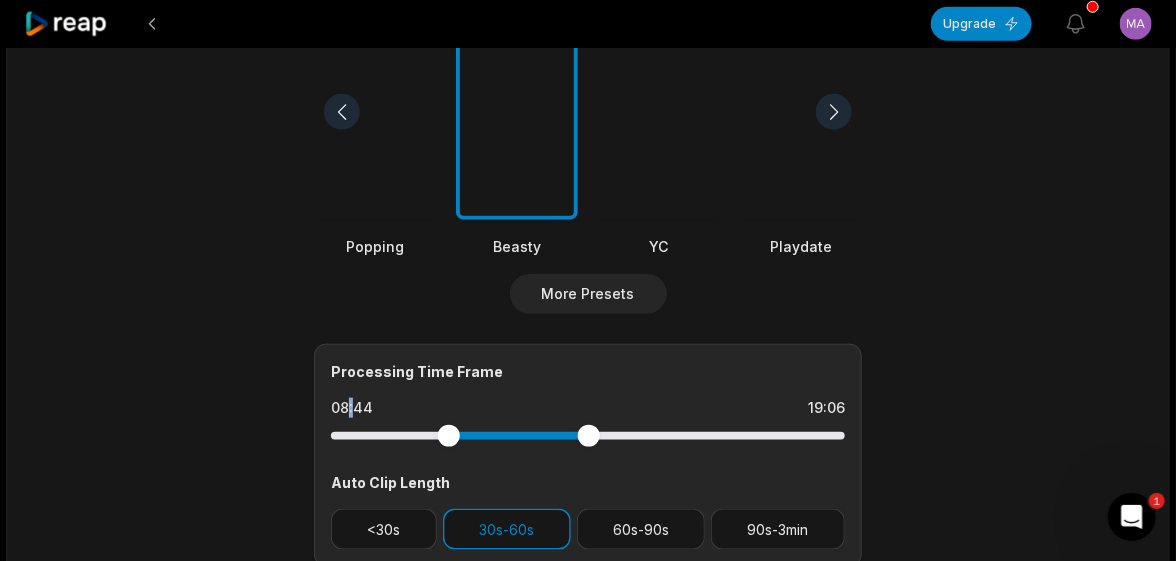 click at bounding box center (517, 112) 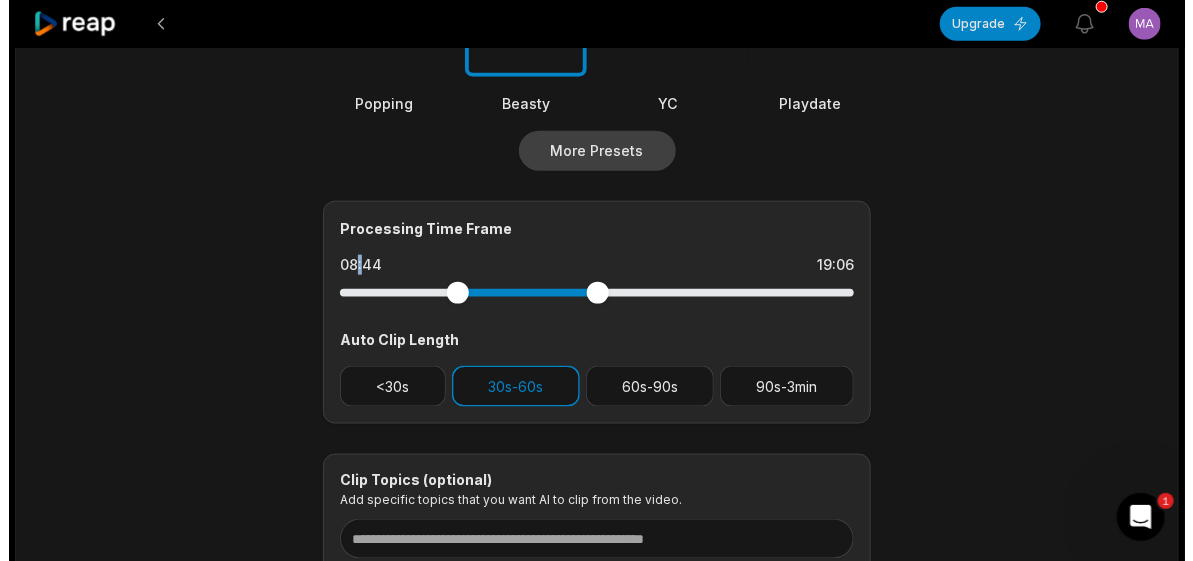 scroll, scrollTop: 479, scrollLeft: 0, axis: vertical 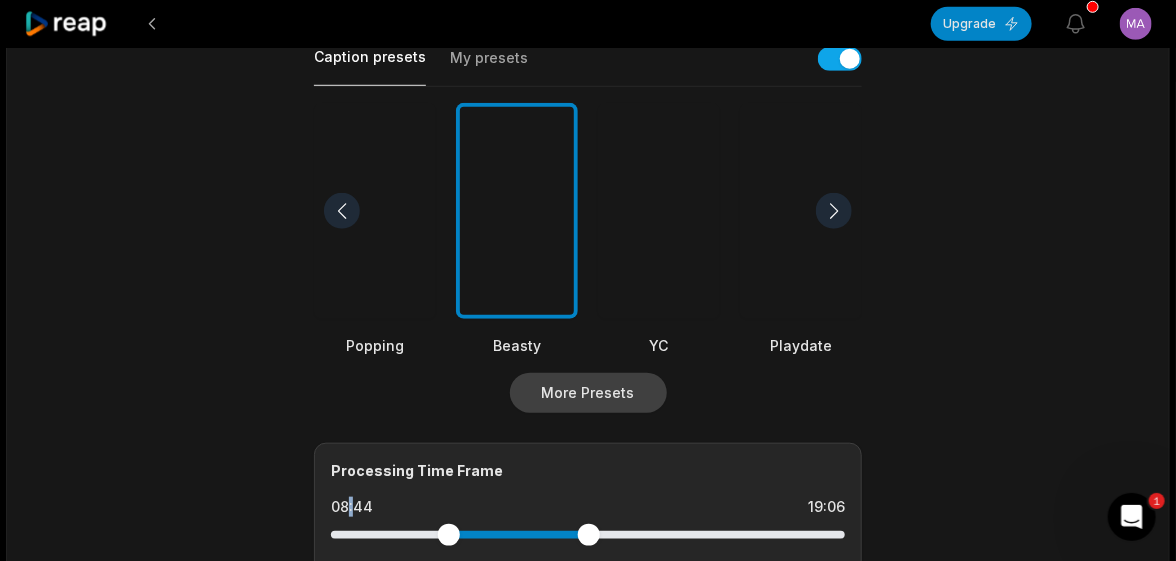 click on "More Presets" at bounding box center [588, 393] 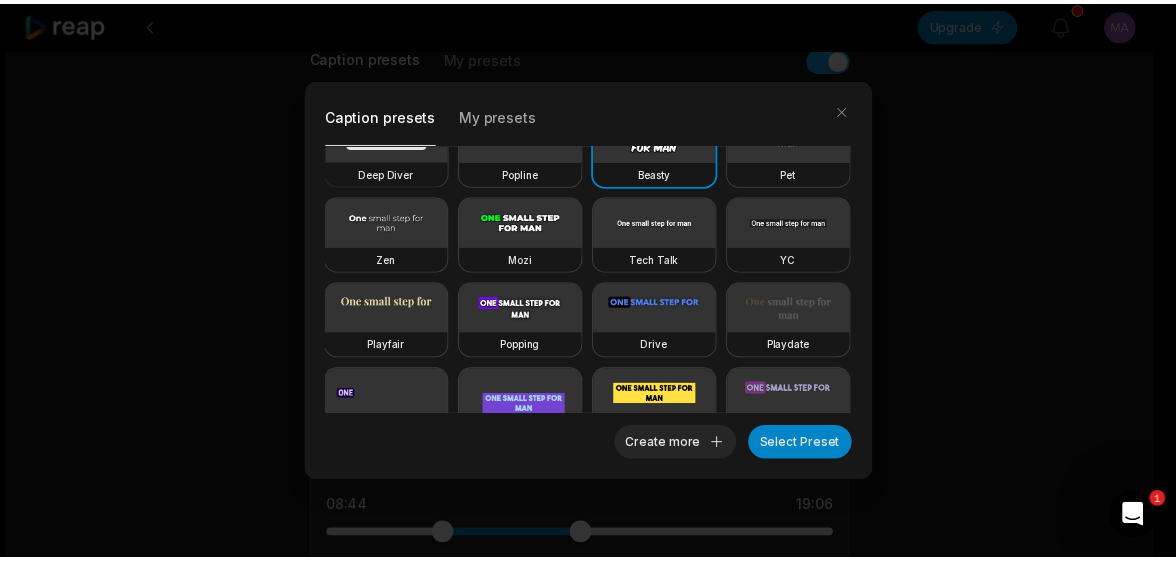 scroll, scrollTop: 0, scrollLeft: 0, axis: both 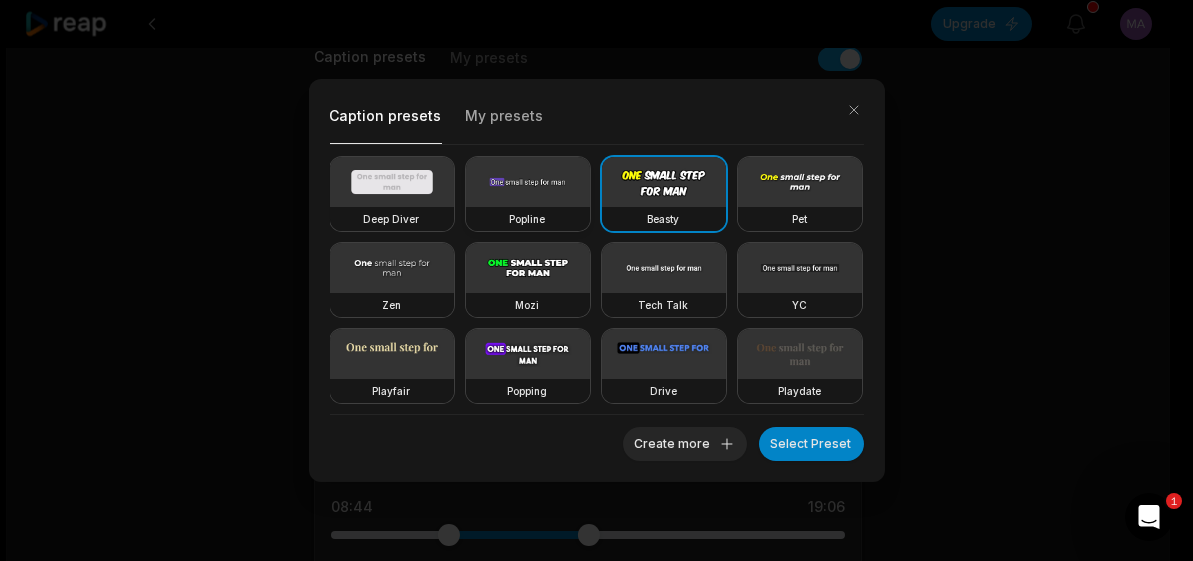 click at bounding box center [528, 182] 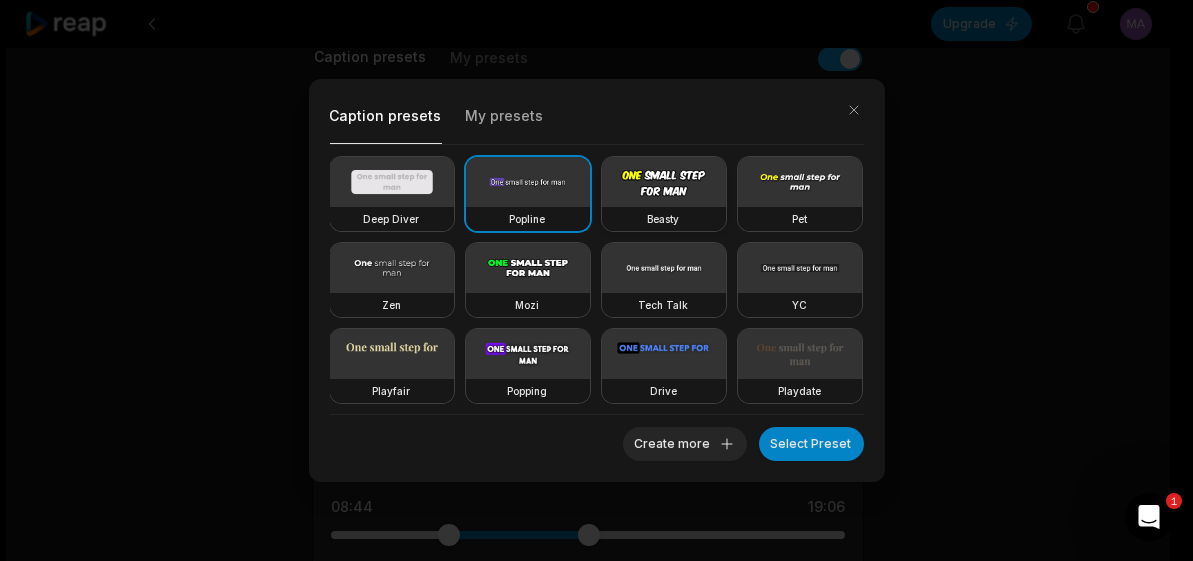click at bounding box center [664, 182] 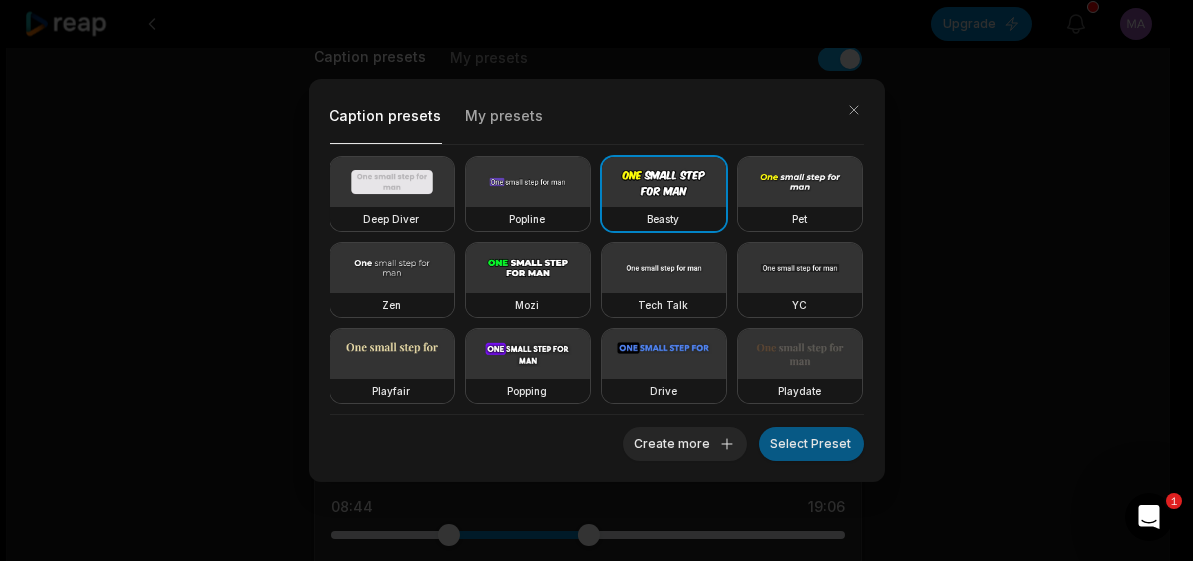 click on "Select Preset" at bounding box center (811, 444) 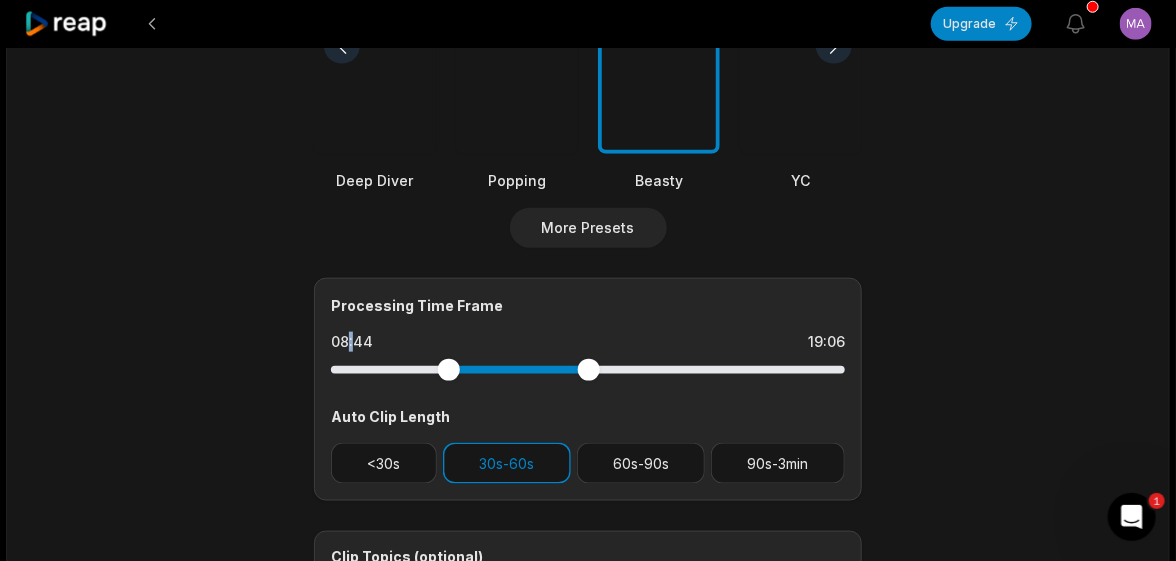 scroll, scrollTop: 778, scrollLeft: 0, axis: vertical 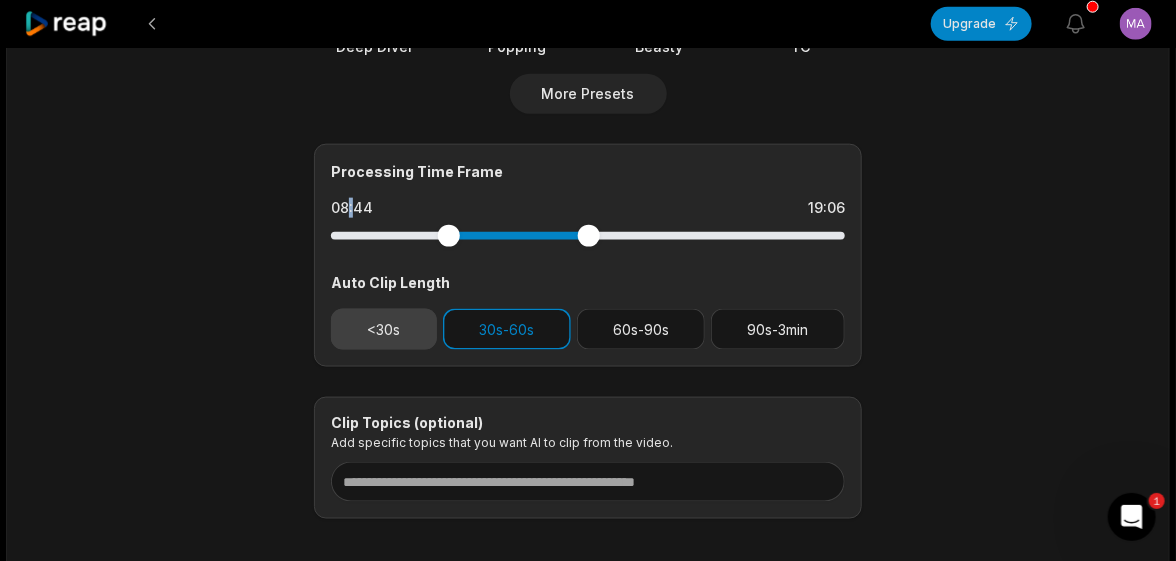 click on "<30s" at bounding box center [384, 329] 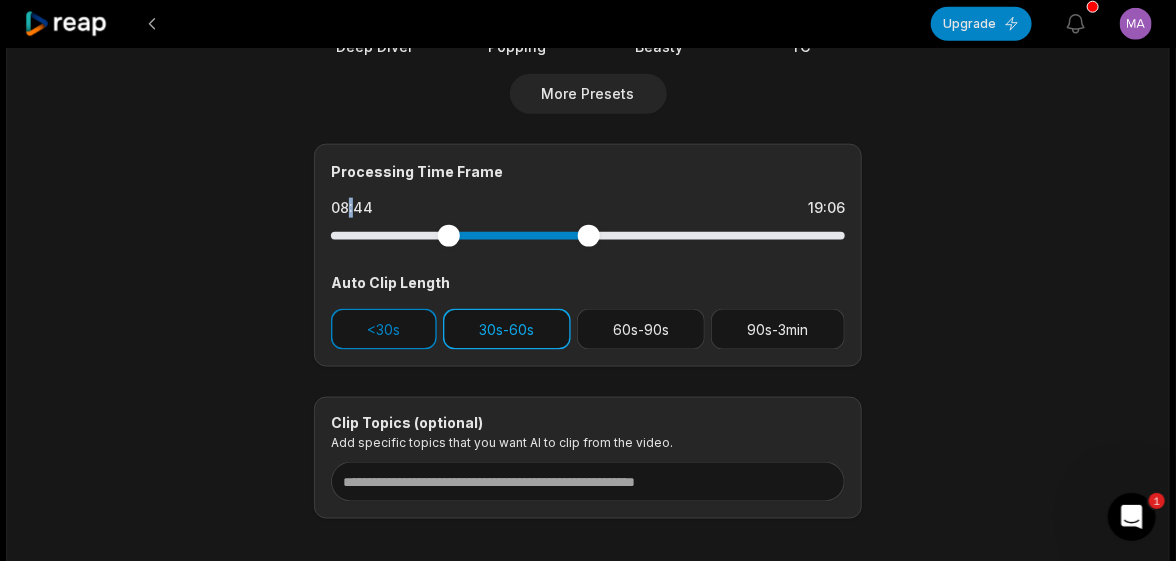 click on "30s-60s" at bounding box center (507, 329) 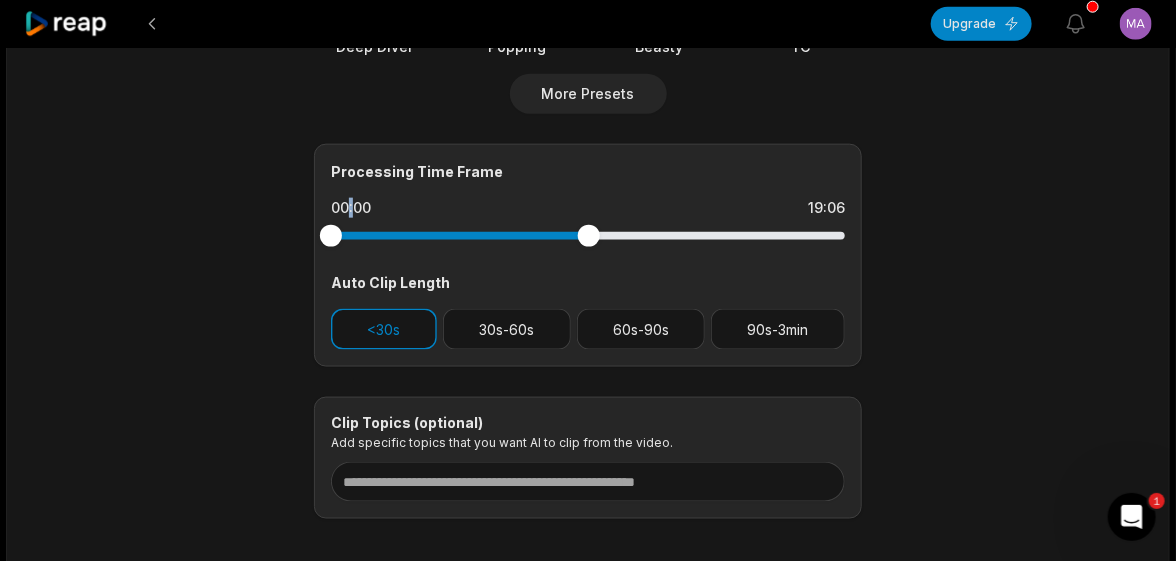 drag, startPoint x: 446, startPoint y: 238, endPoint x: 313, endPoint y: 239, distance: 133.00375 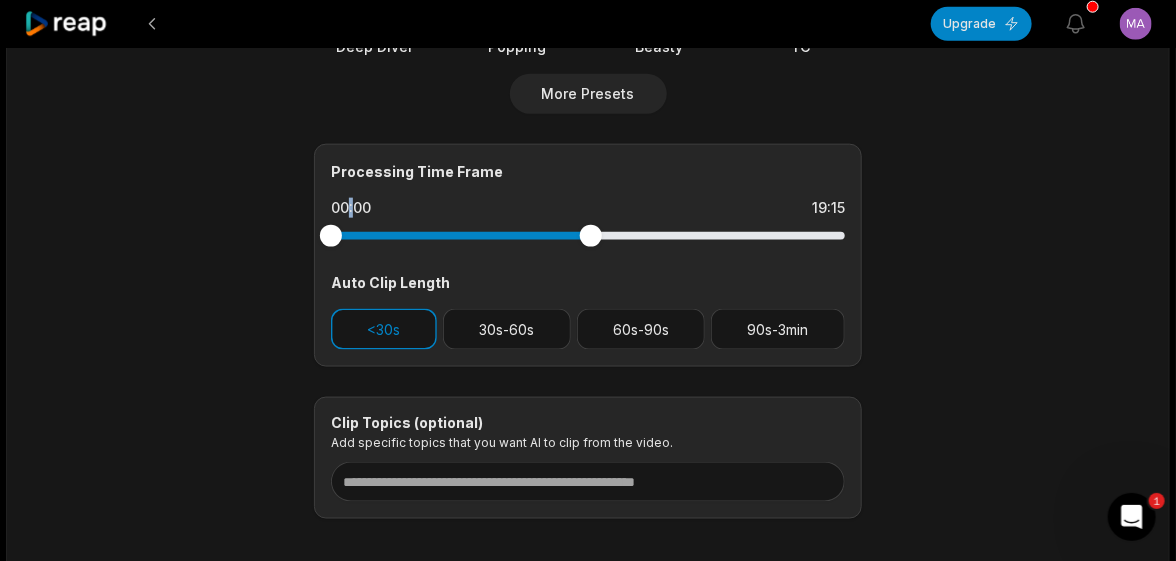 click at bounding box center [591, 235] 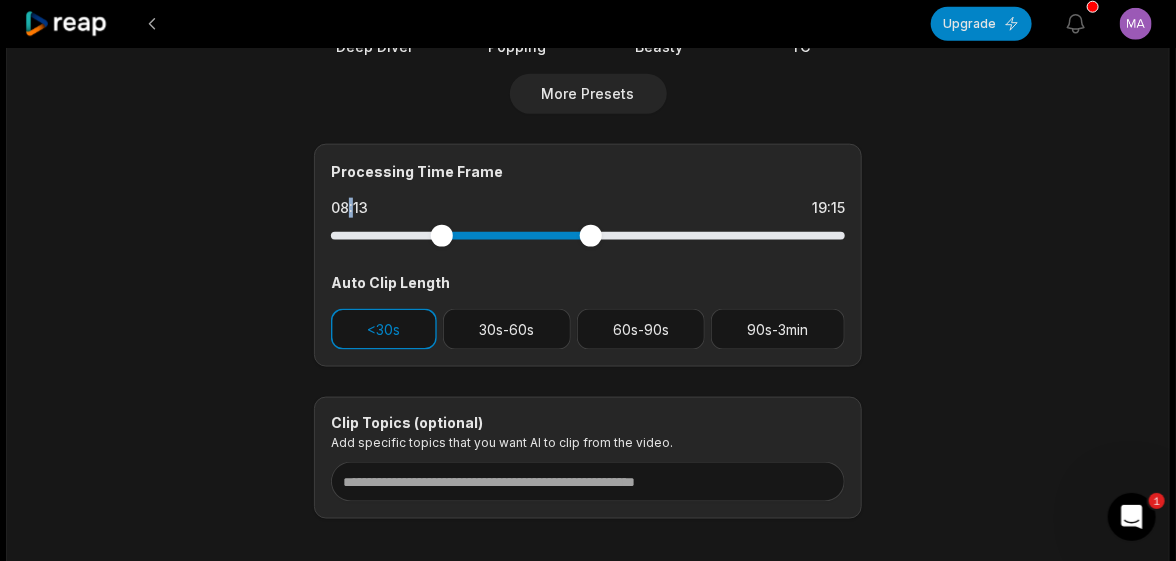 drag, startPoint x: 331, startPoint y: 237, endPoint x: 442, endPoint y: 250, distance: 111.75867 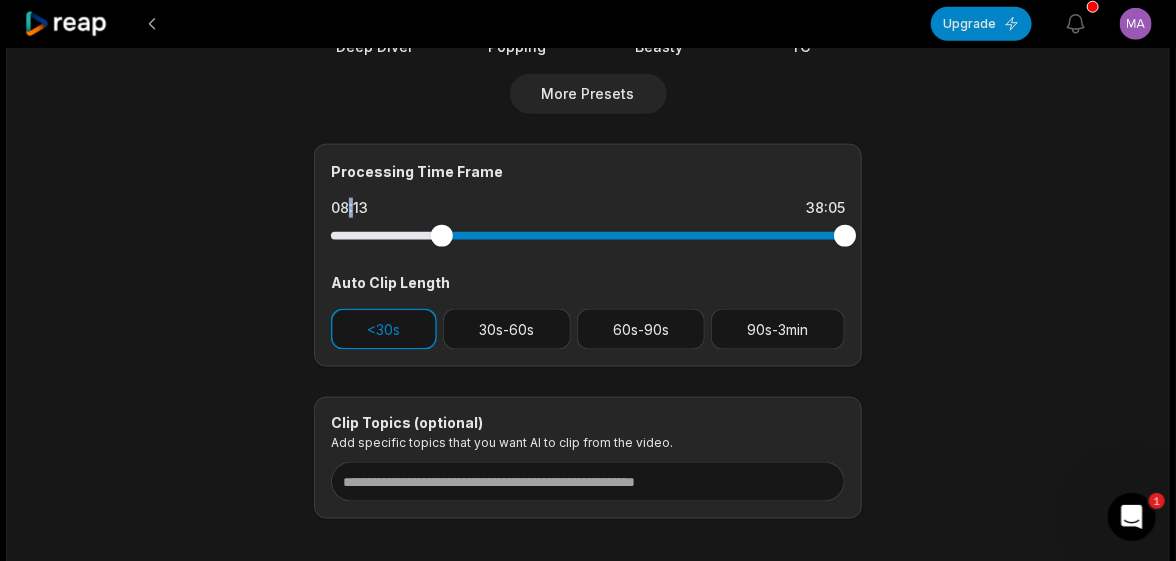 drag, startPoint x: 593, startPoint y: 235, endPoint x: 870, endPoint y: 234, distance: 277.0018 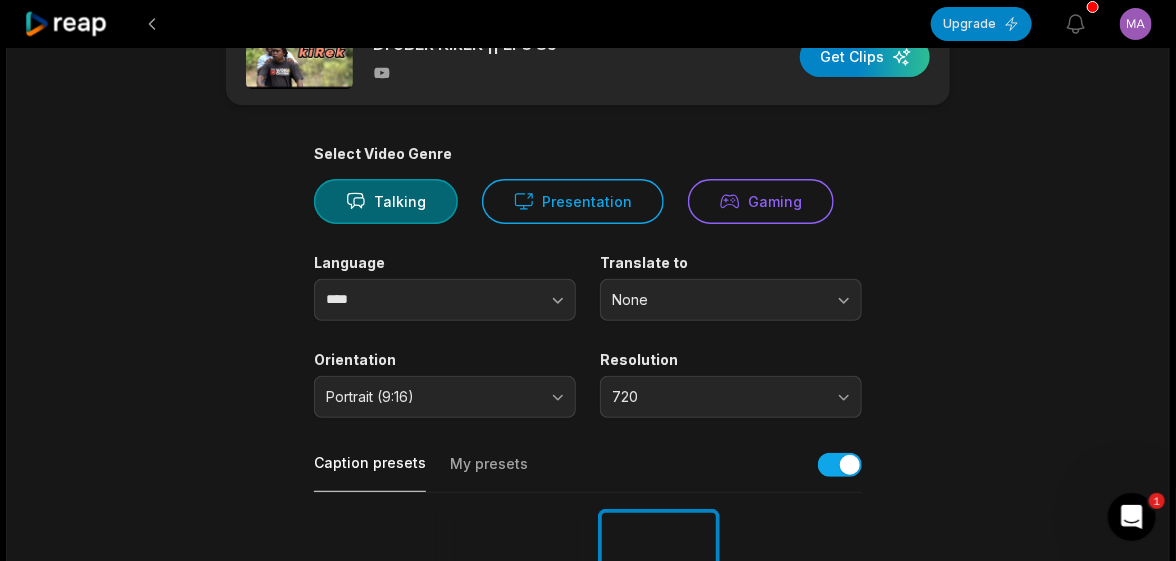 scroll, scrollTop: 0, scrollLeft: 0, axis: both 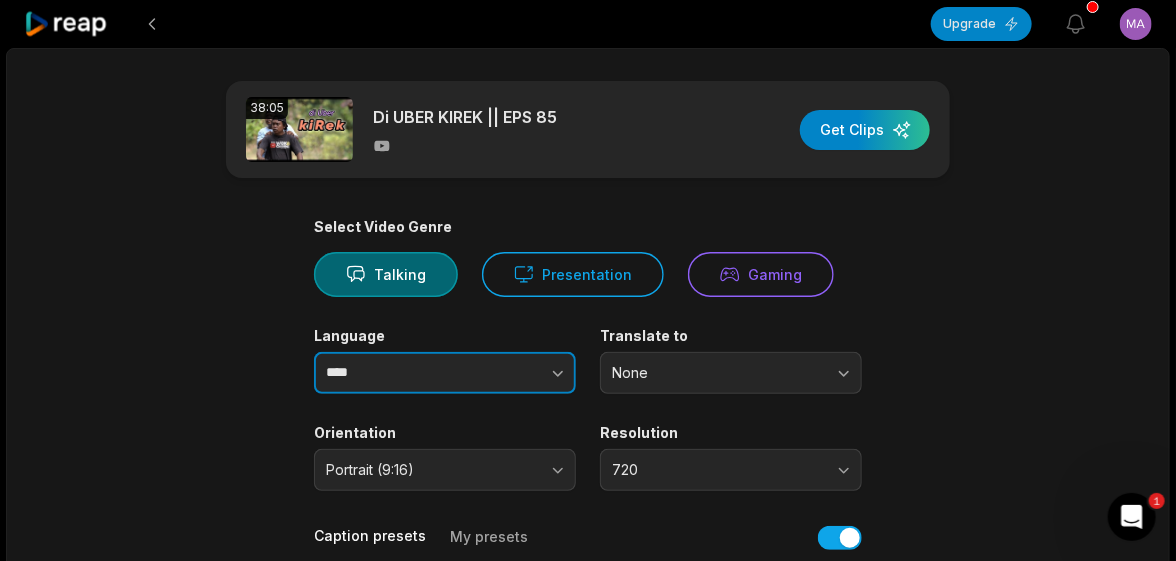 click 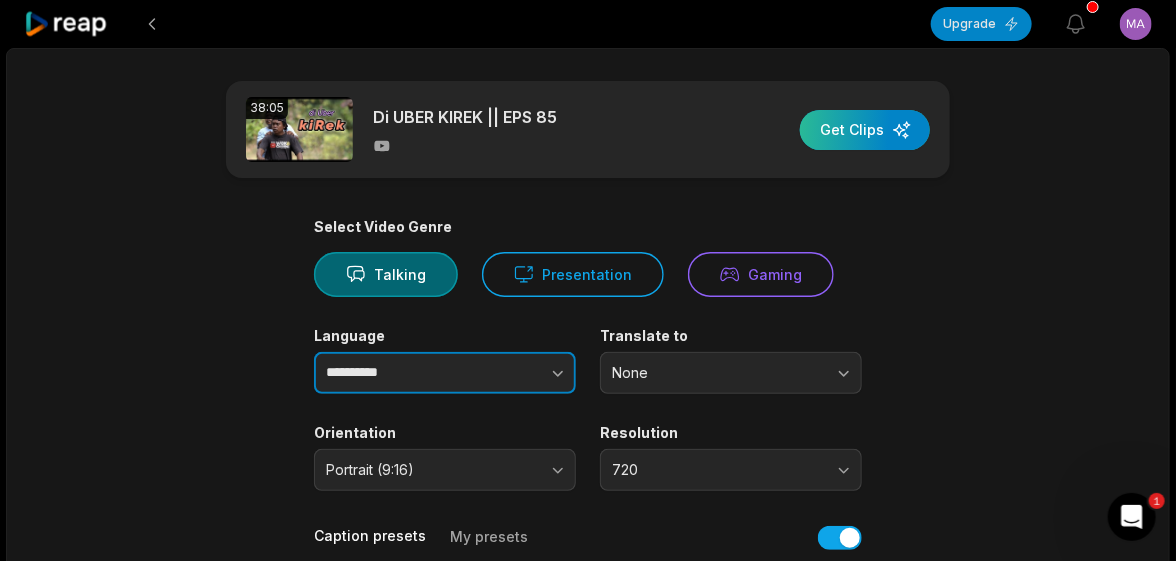 type on "**********" 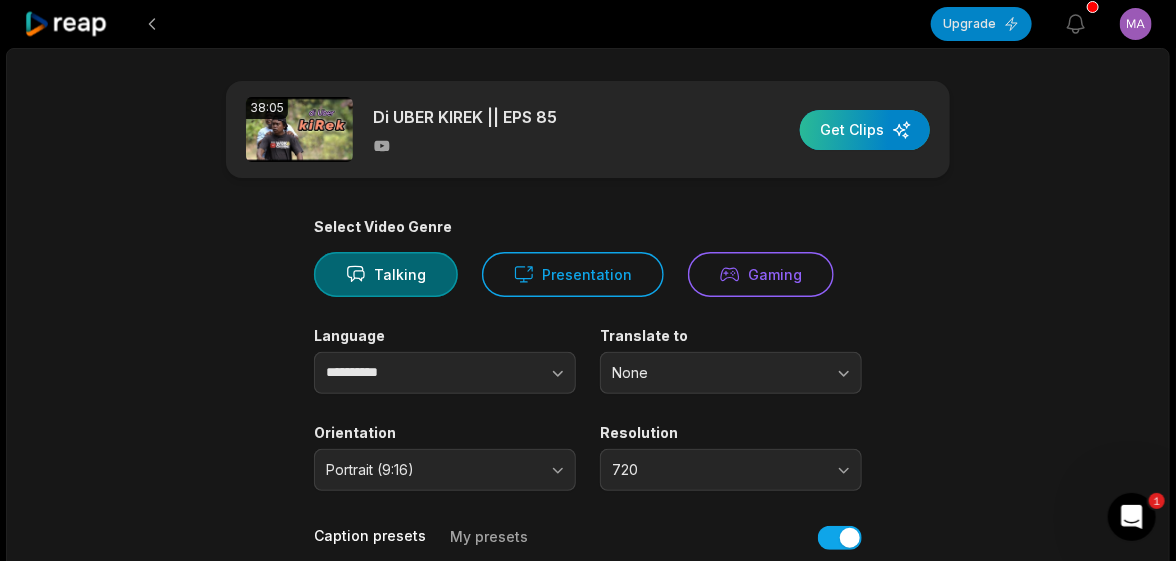 click at bounding box center (865, 130) 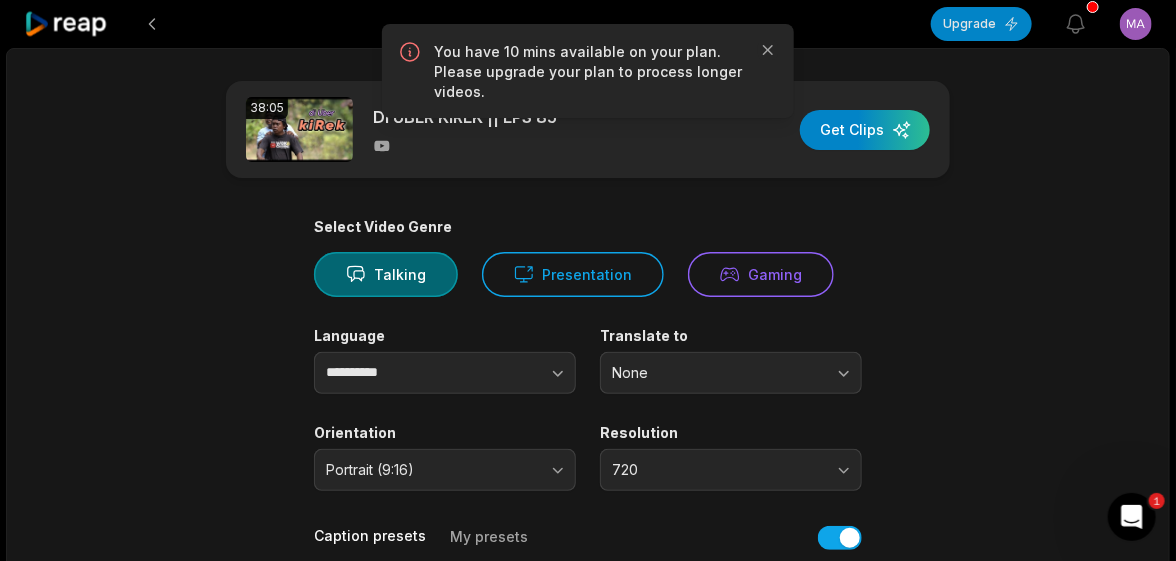 click on "**********" at bounding box center [588, 689] 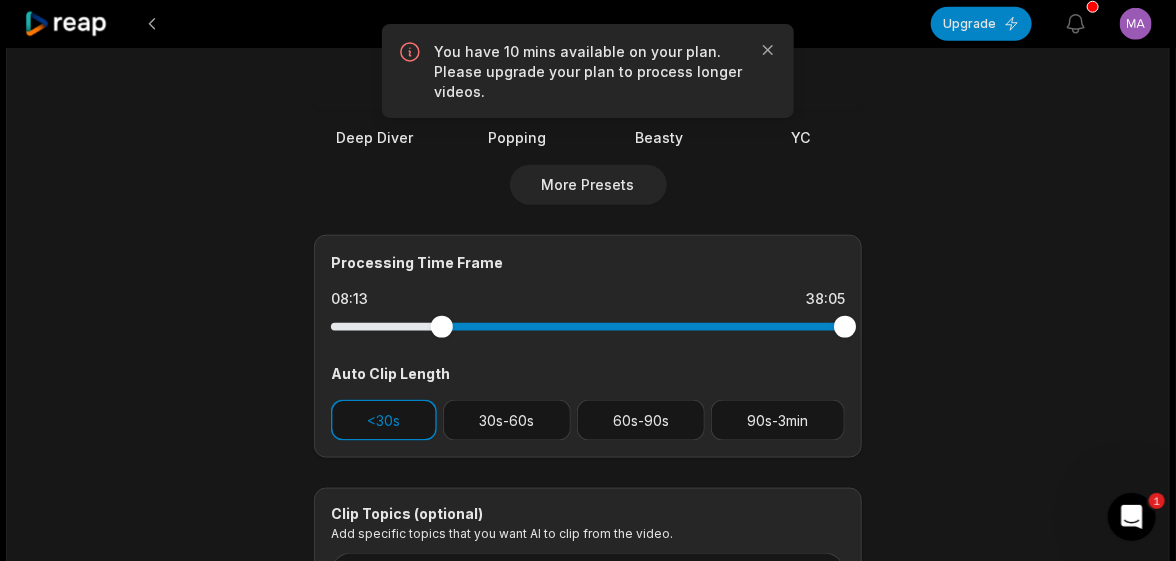 scroll, scrollTop: 699, scrollLeft: 0, axis: vertical 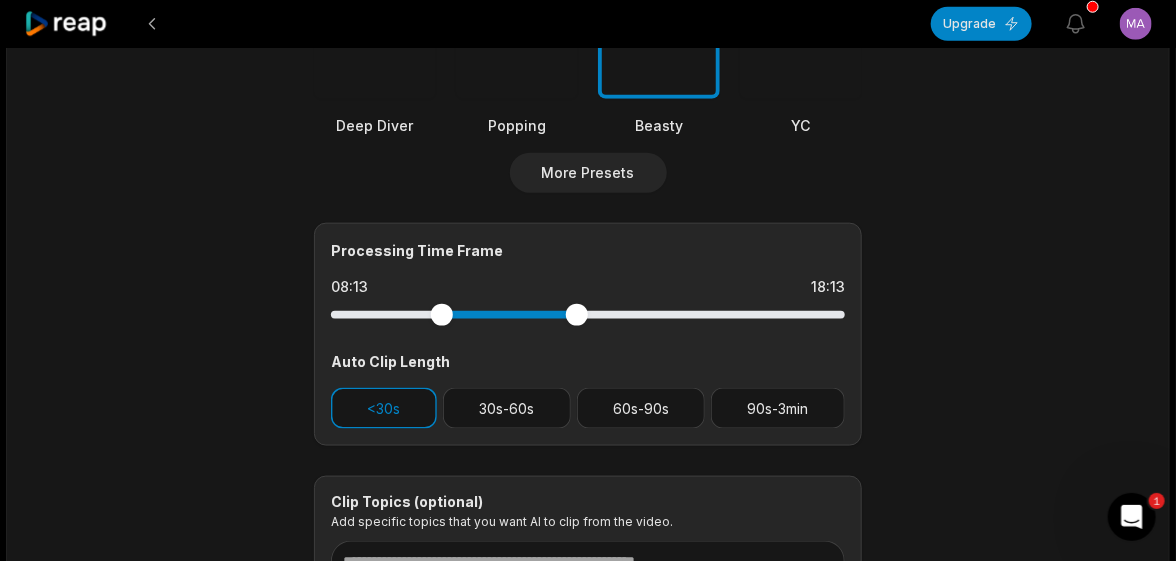 drag, startPoint x: 844, startPoint y: 317, endPoint x: 577, endPoint y: 324, distance: 267.09174 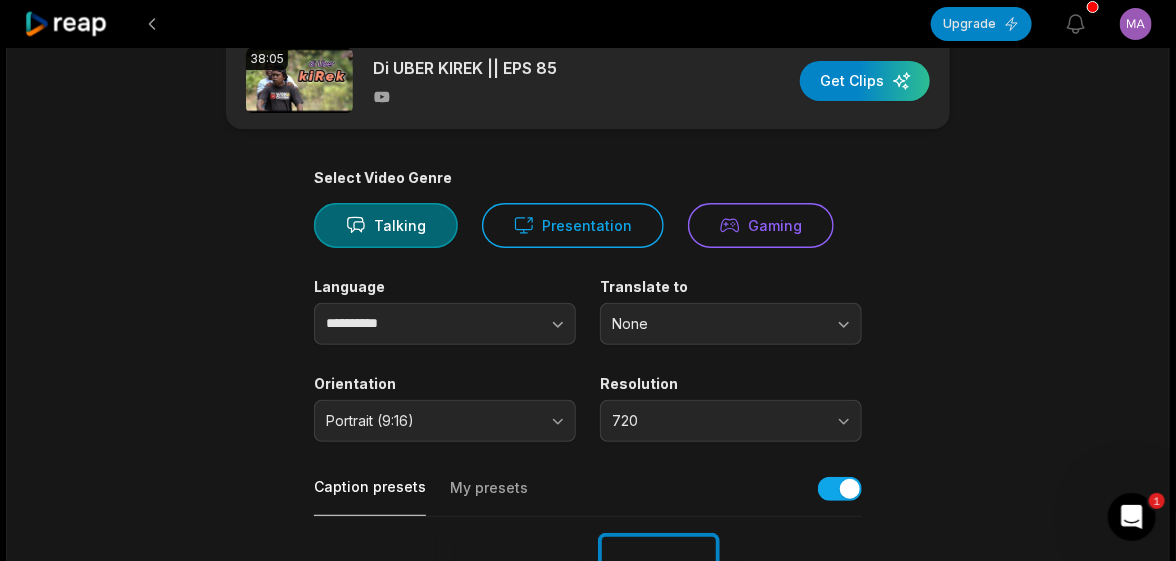 scroll, scrollTop: 0, scrollLeft: 0, axis: both 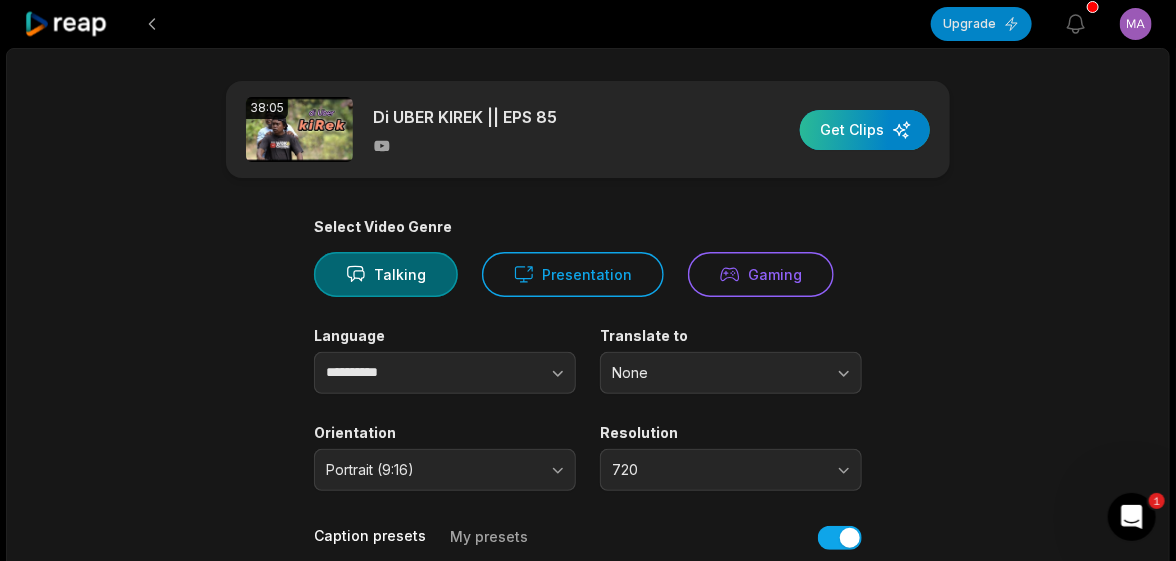 click at bounding box center (865, 130) 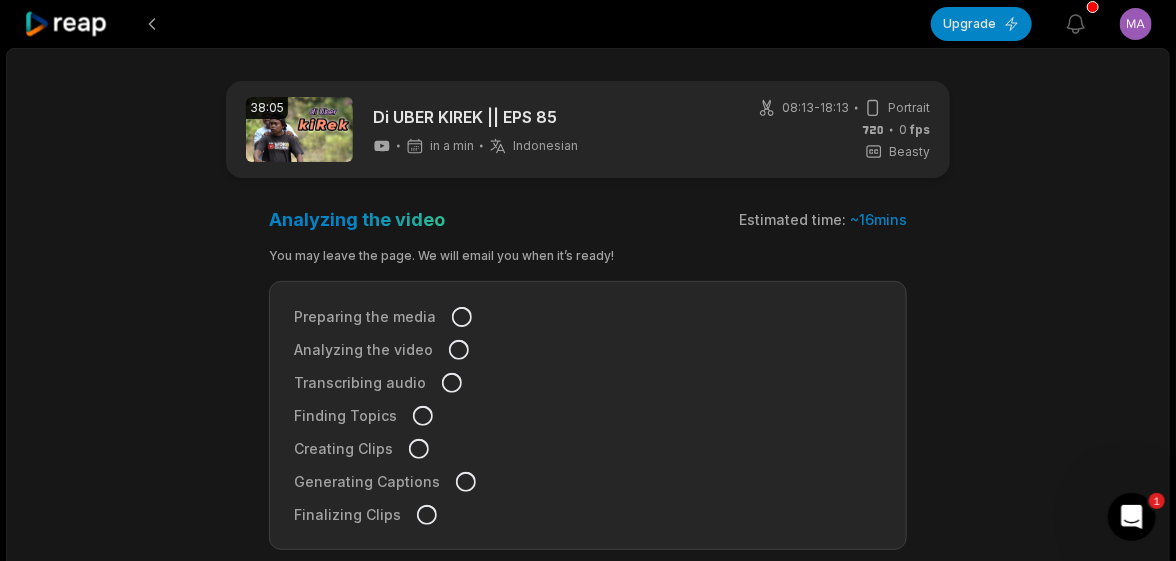 click on "38:05 Di UBER KIREK || EPS 85 in a min Indonesian id 08:13  -  18:13 Portrait 0   fps Beasty Analyzing the video Estimated time:   ~ 16  mins You may leave the page. We will email you when it’s ready! Preparing the media Analyzing the video Transcribing audio Finding Topics Creating Clips Generating Captions Finalizing Clips" at bounding box center (588, 315) 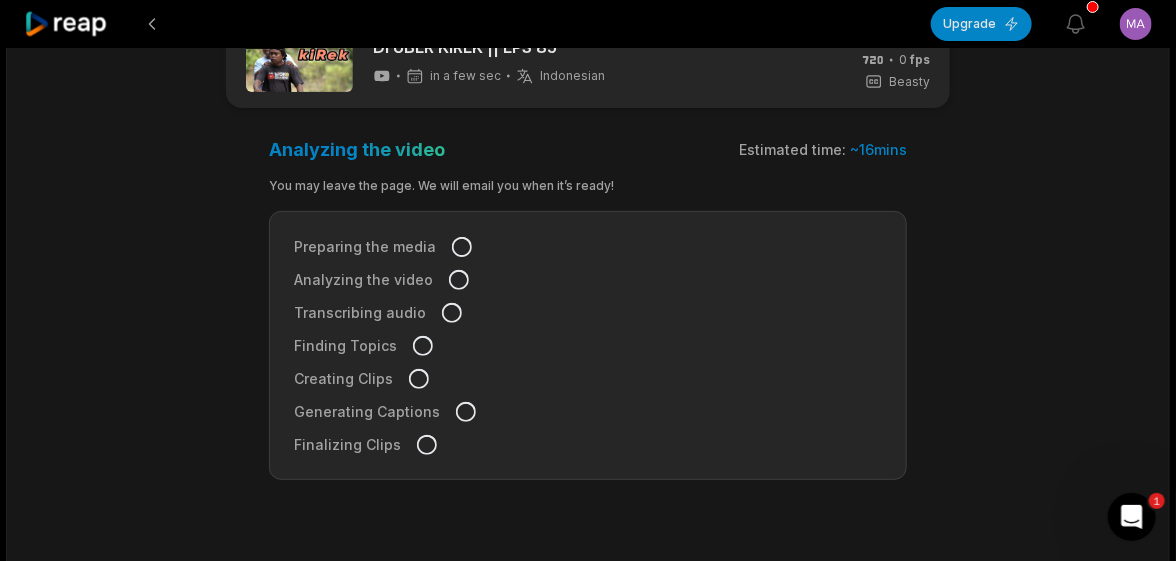 scroll, scrollTop: 0, scrollLeft: 0, axis: both 